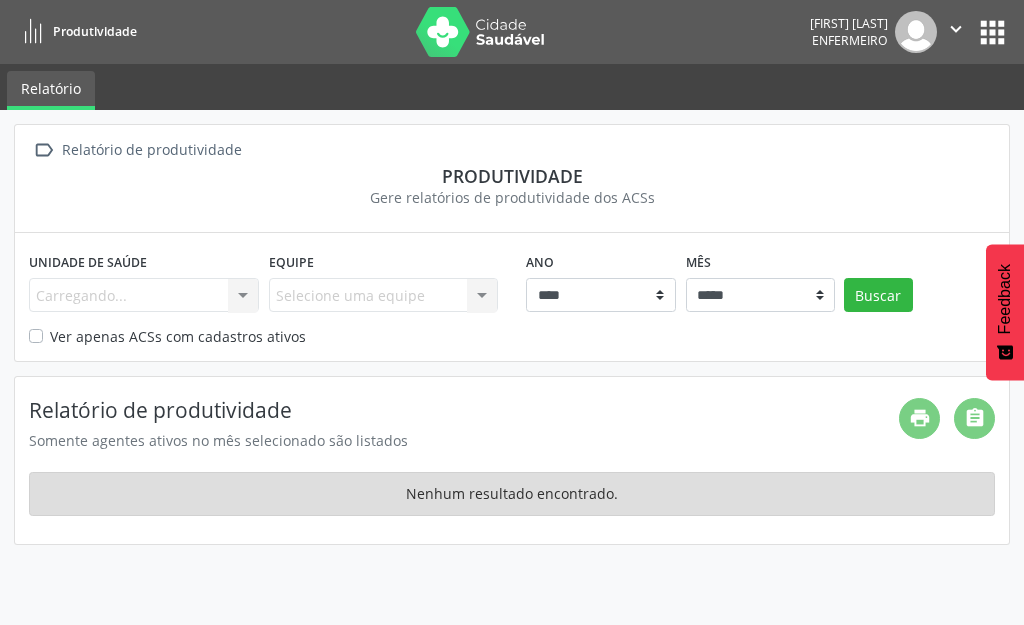scroll, scrollTop: 0, scrollLeft: 0, axis: both 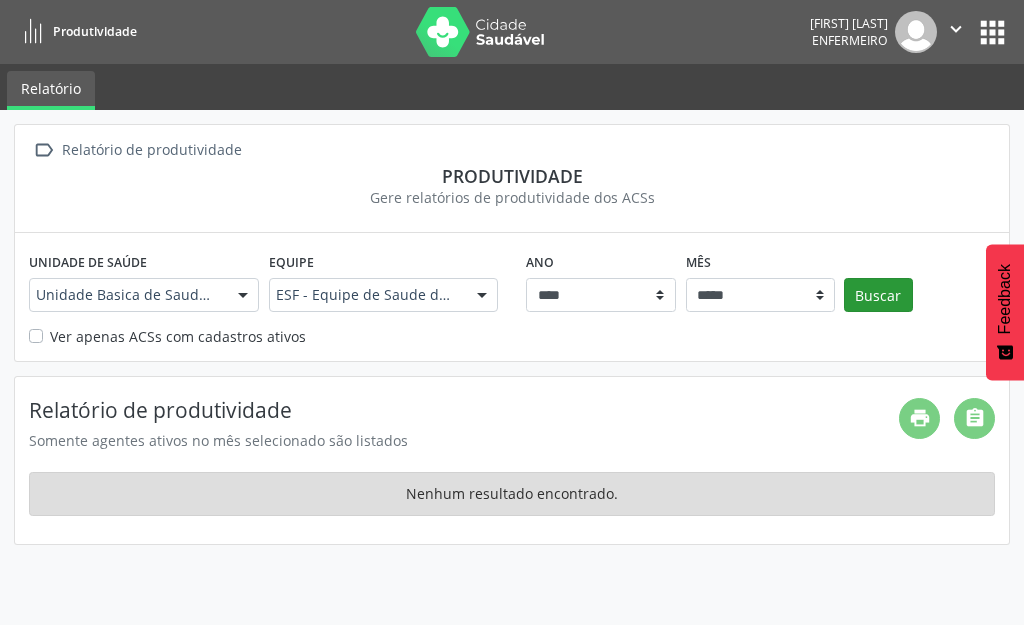 click on "Ano
[CREDIT_CARD]
Mês
[CREDIT_CARD]
Buscar" at bounding box center (263, 286) 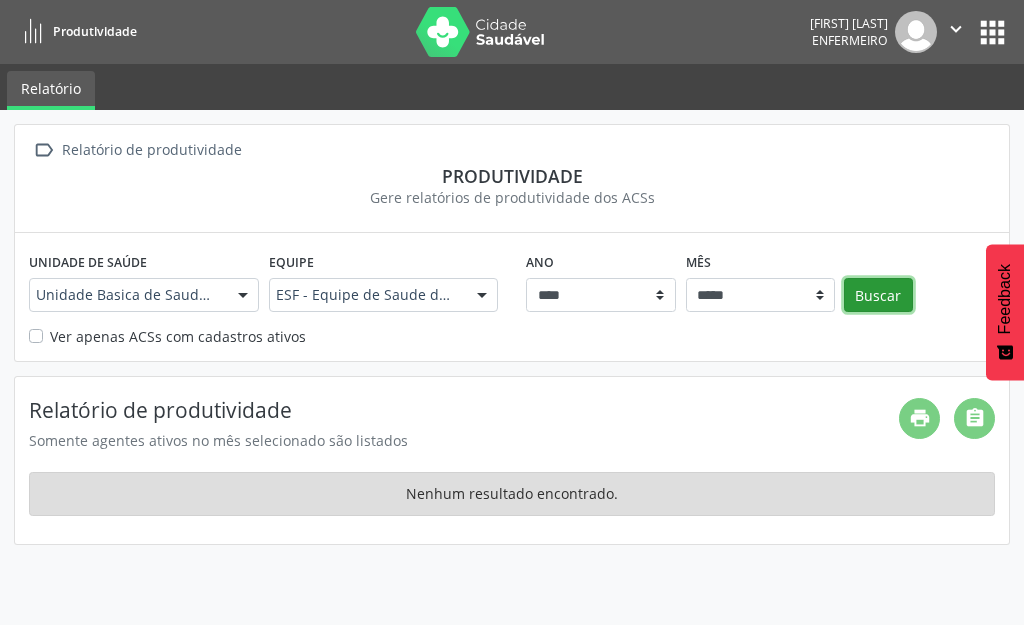 click on "Buscar" at bounding box center [878, 295] 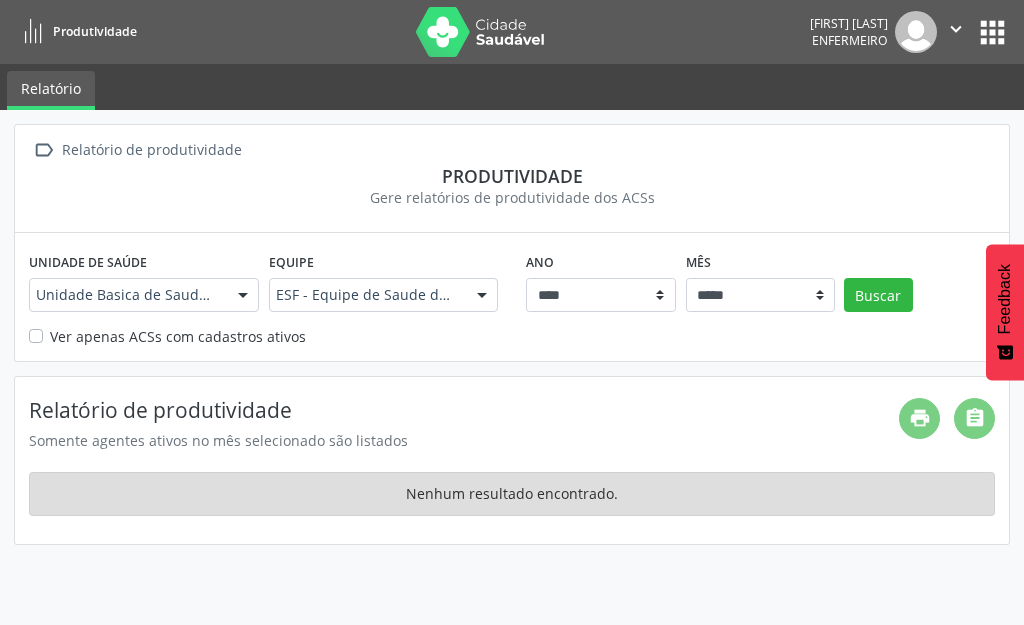 click on "apps" at bounding box center [992, 32] 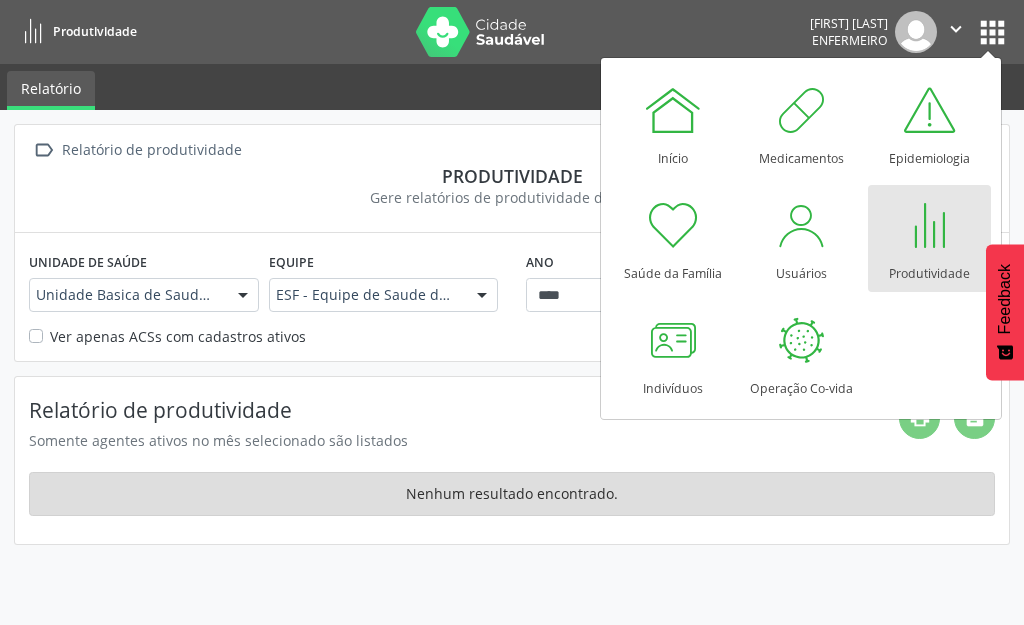 click on "Produtividade" at bounding box center [929, 268] 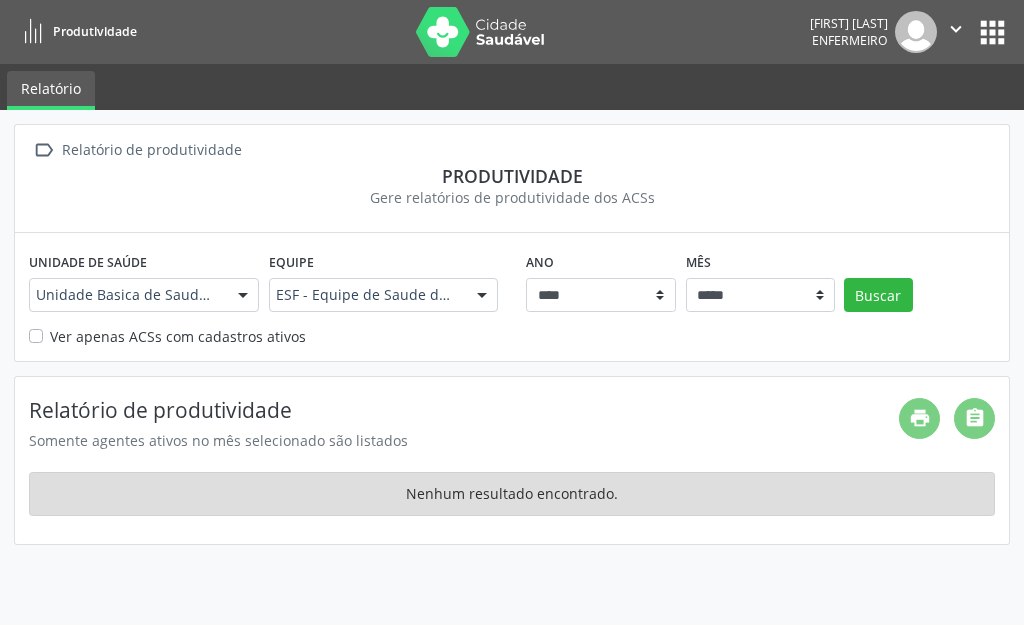 scroll, scrollTop: 0, scrollLeft: 0, axis: both 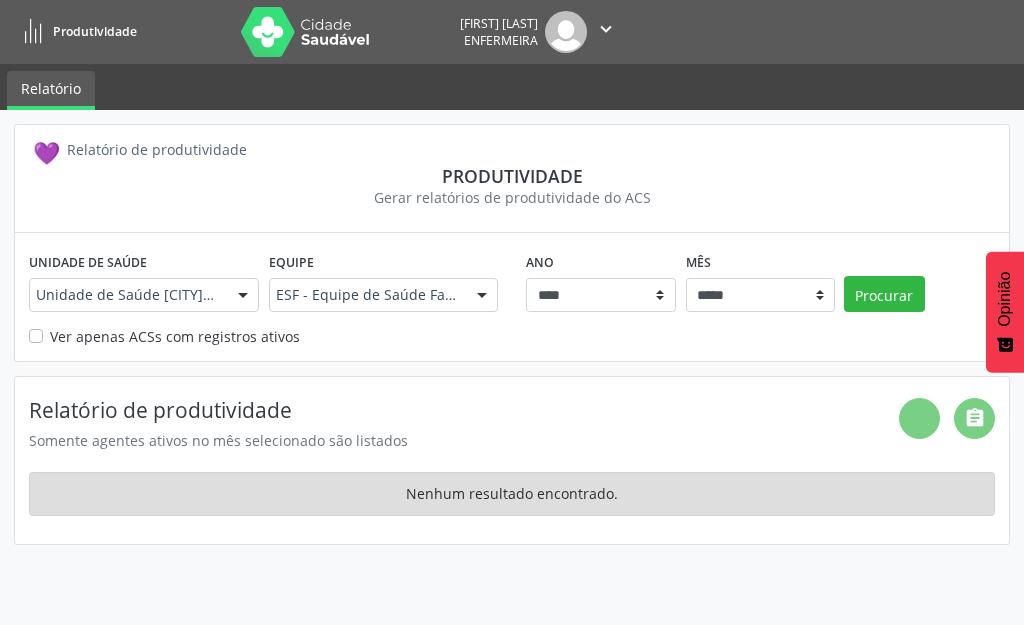 click on "Ver apenas ACSs com registros ativos" at bounding box center [512, 336] 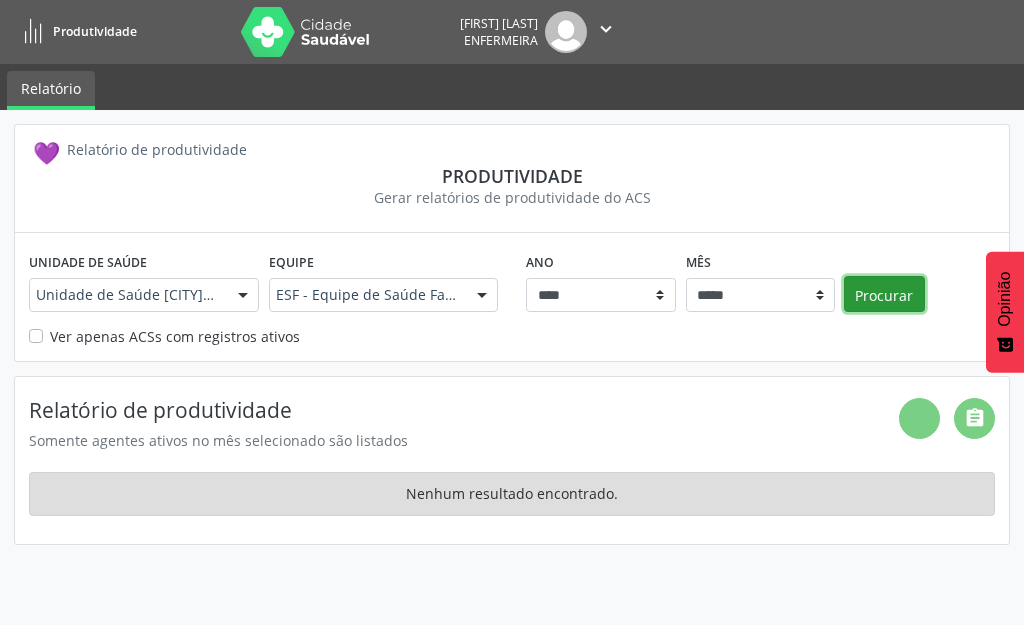 click on "Procurar" at bounding box center [884, 294] 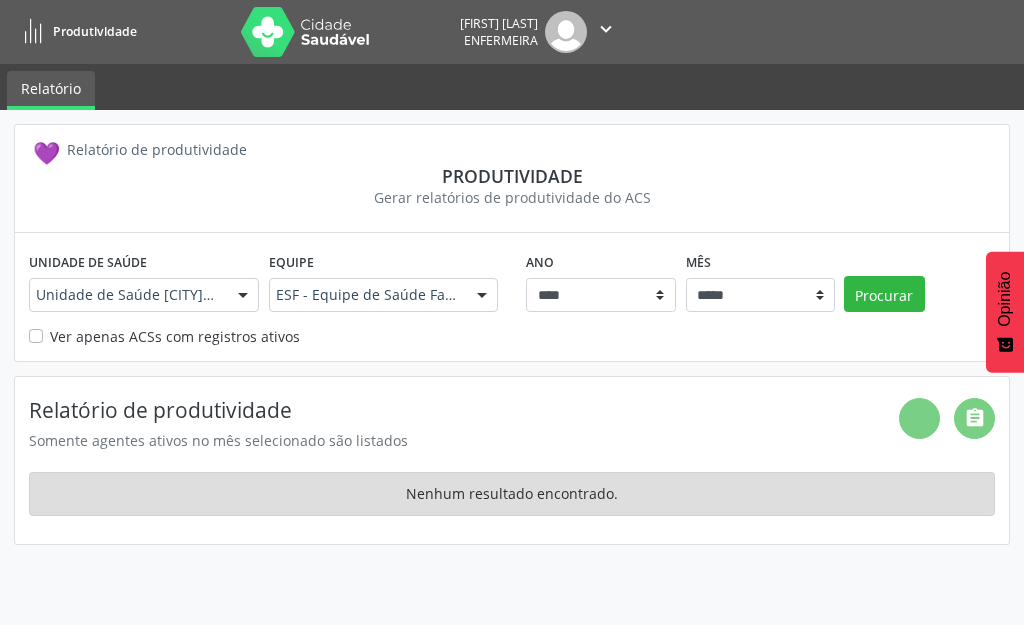 click on "Produtividade" at bounding box center (75, 31) 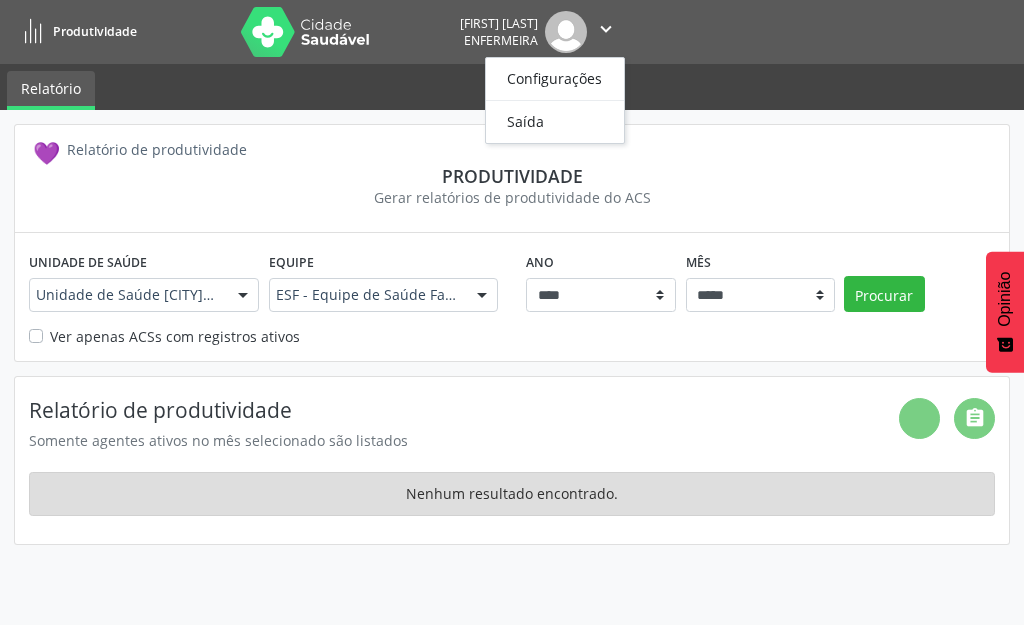 click on "💜
Relatório de produtividade" at bounding box center (512, 150) 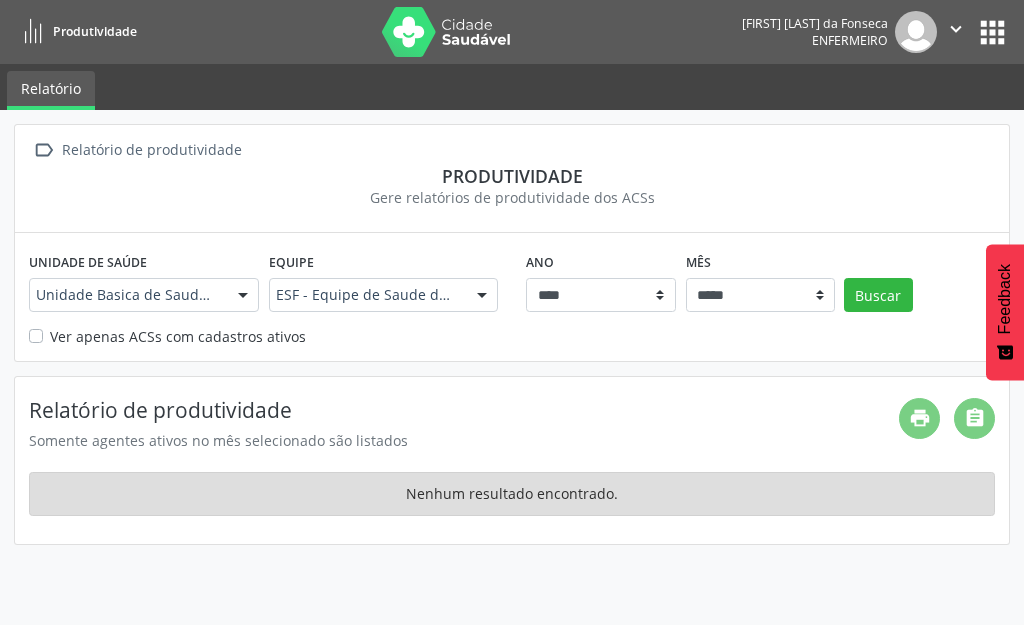 scroll, scrollTop: 0, scrollLeft: 0, axis: both 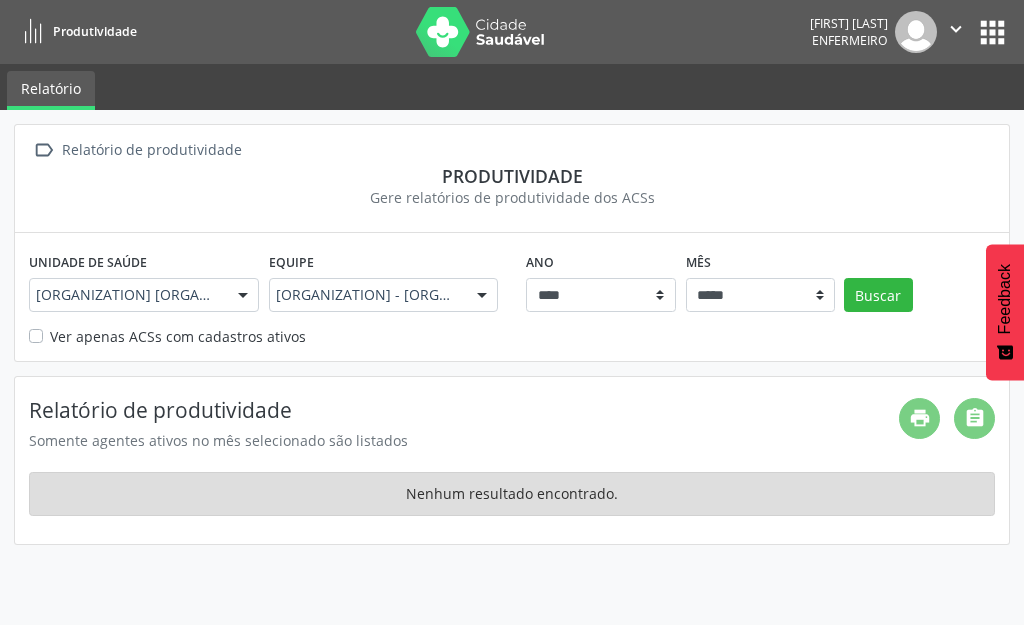 click on "apps" at bounding box center [992, 32] 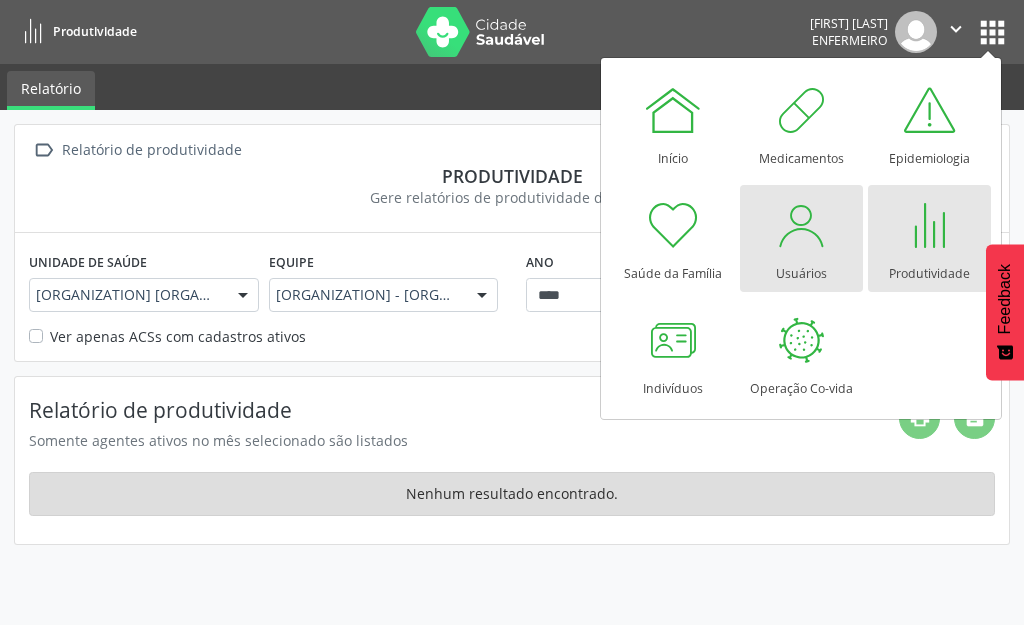 click on "Usuários" at bounding box center [801, 268] 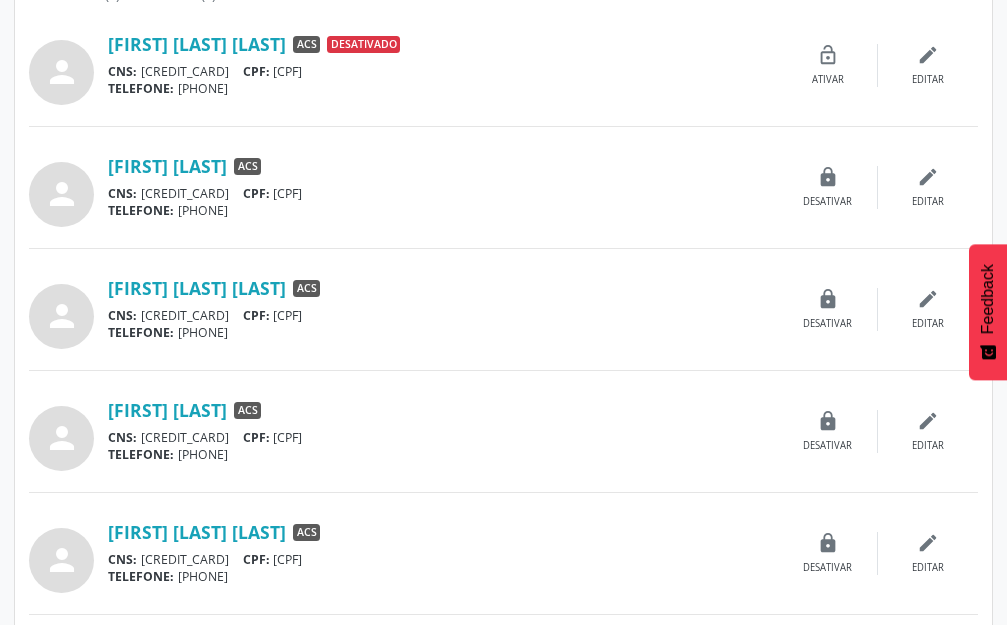scroll, scrollTop: 500, scrollLeft: 0, axis: vertical 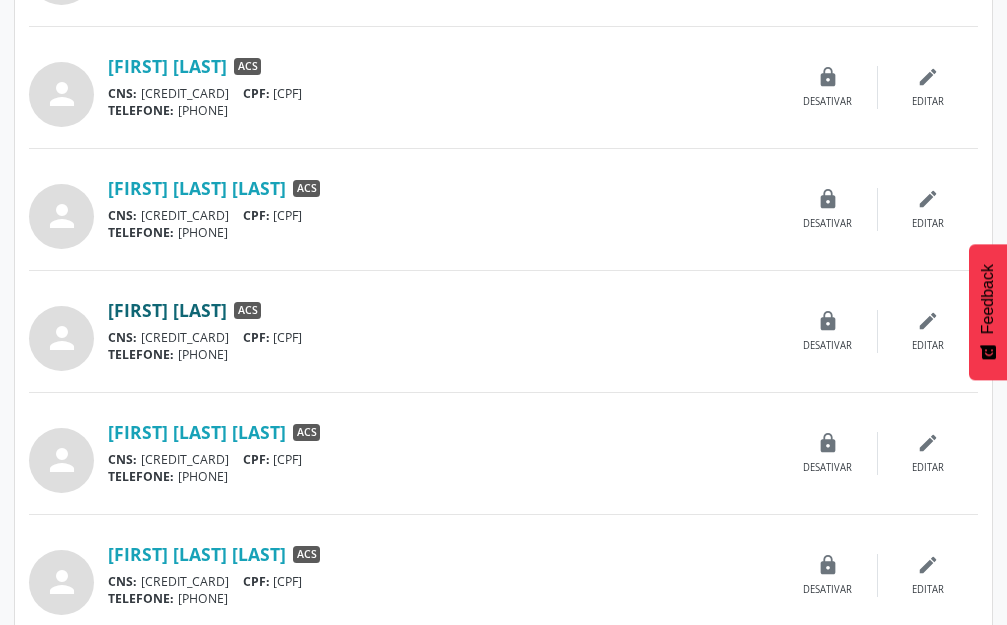click on "Luana Goncalves Vertelo" at bounding box center [167, 310] 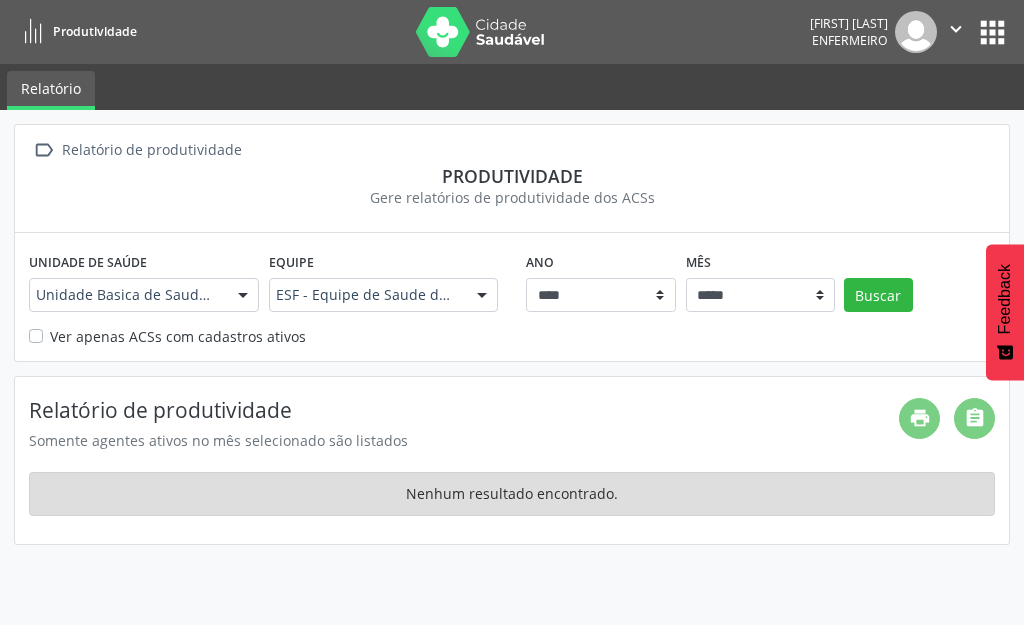scroll, scrollTop: 0, scrollLeft: 0, axis: both 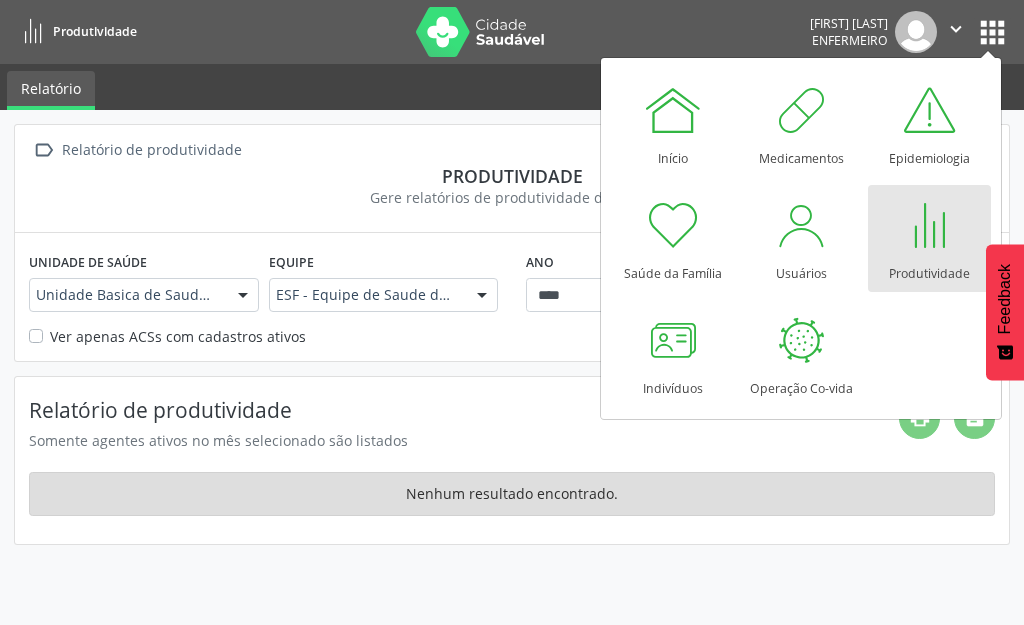 click on "Unidade de saúde
[ORGANIZATION]         [ORGANIZATION]
Nenhum resultado encontrado para: "   "
Não há nenhuma opção para ser exibida.
Equipe
ESF - Equipe de Saude da Familia - INE: [NUMBER]         ESF - Equipe de Saude da Familia - INE: [NUMBER]
Nenhum resultado encontrado para: "   "
Não há nenhuma opção para ser exibida.
Ano
**** **** **** **** **** **** **** ****
Mês
***** ***** **** ***** ***** ********* *******
Buscar
Ver apenas ACSs com cadastros ativos
Relatório de produtividade
Somente agentes ativos no mês selecionado são listados
print   
Nenhum resultado encontrado." at bounding box center [512, 367] 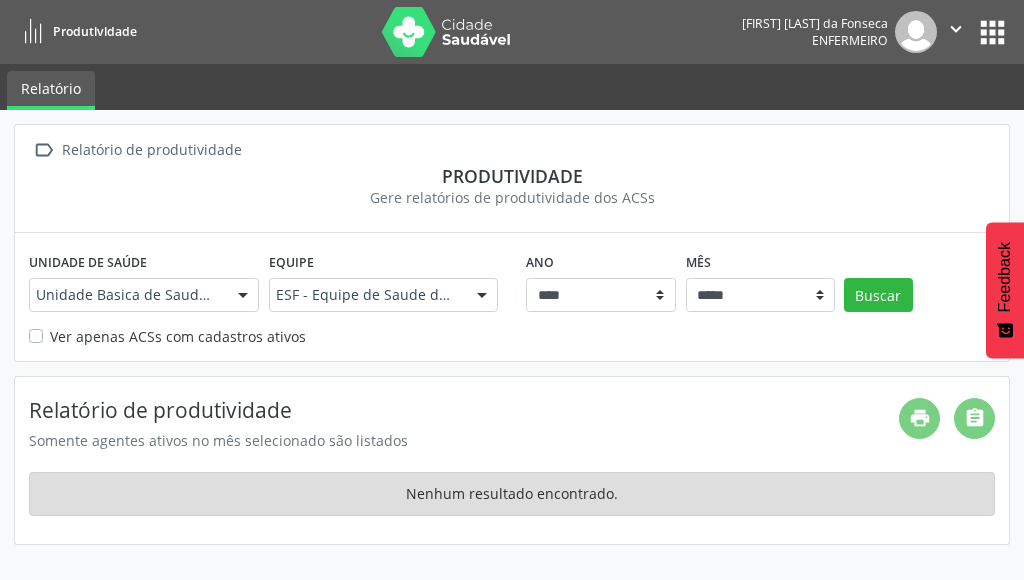scroll, scrollTop: 0, scrollLeft: 0, axis: both 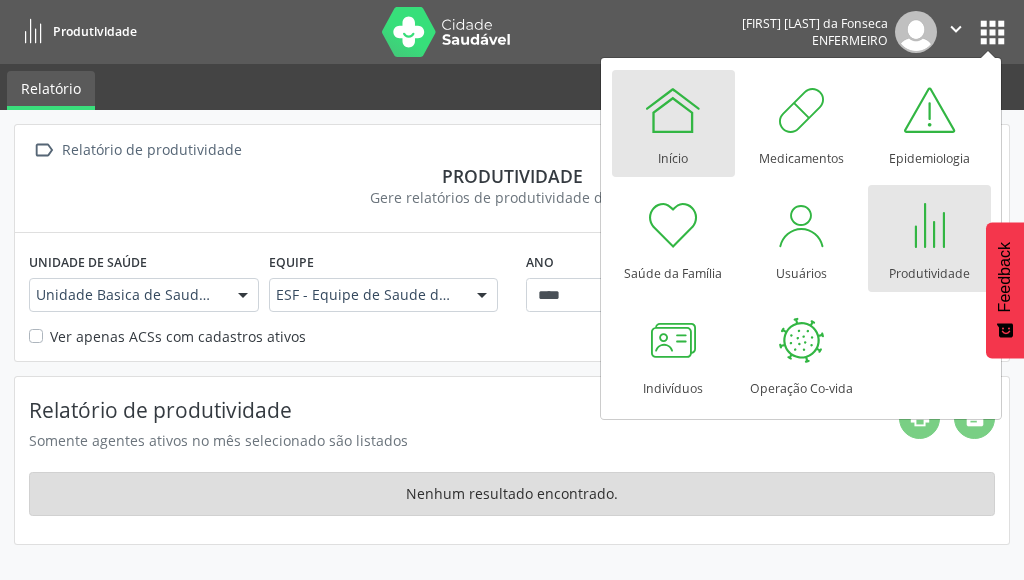 click at bounding box center [673, 110] 